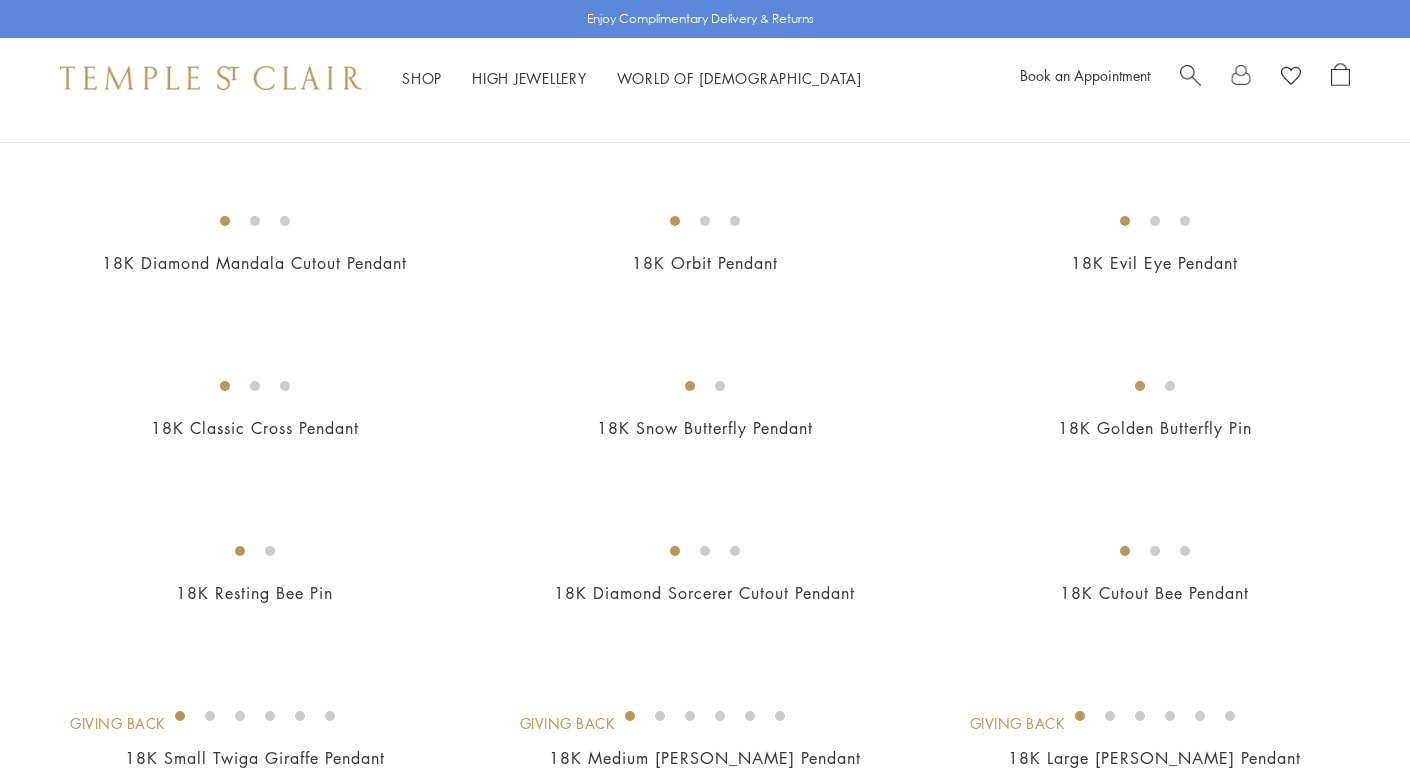 scroll, scrollTop: 0, scrollLeft: 0, axis: both 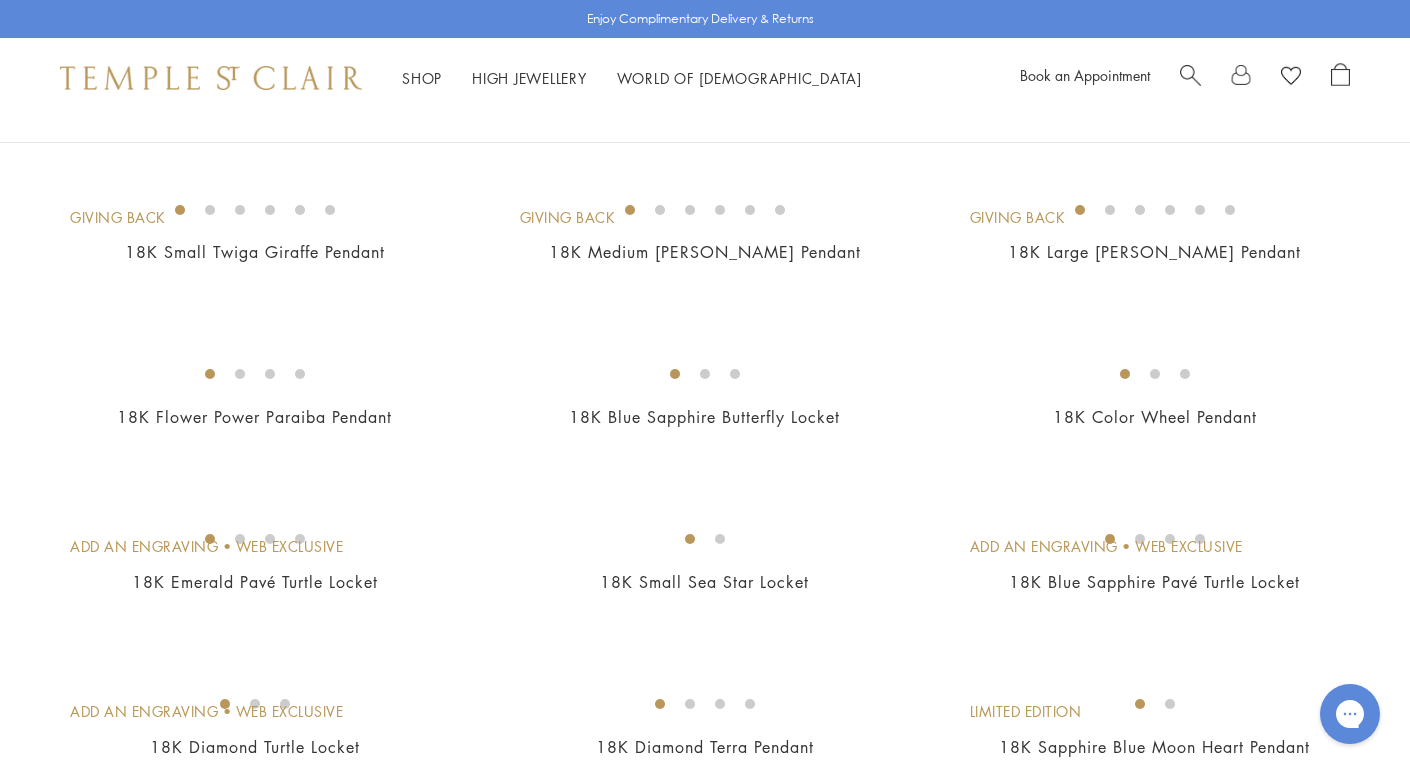 click at bounding box center (0, 0) 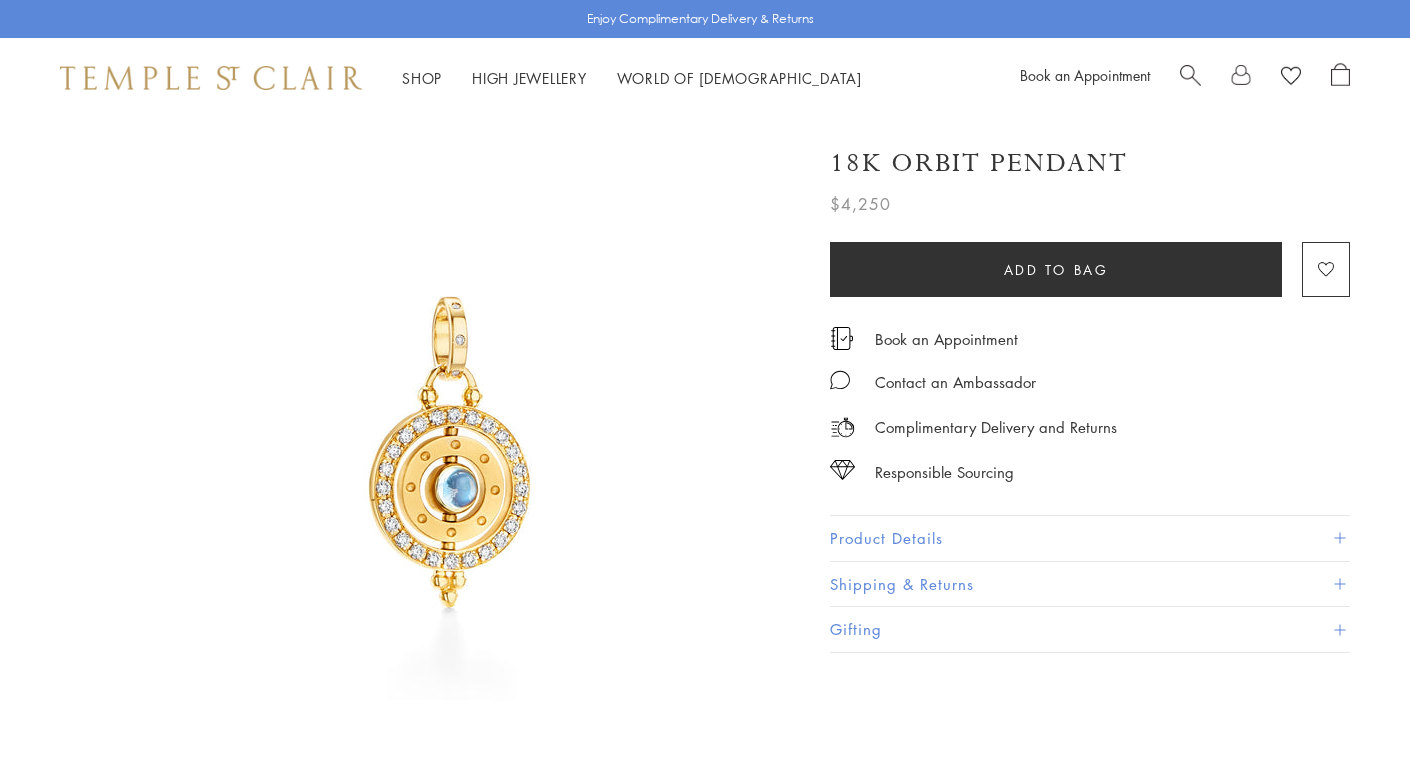 scroll, scrollTop: 119, scrollLeft: 0, axis: vertical 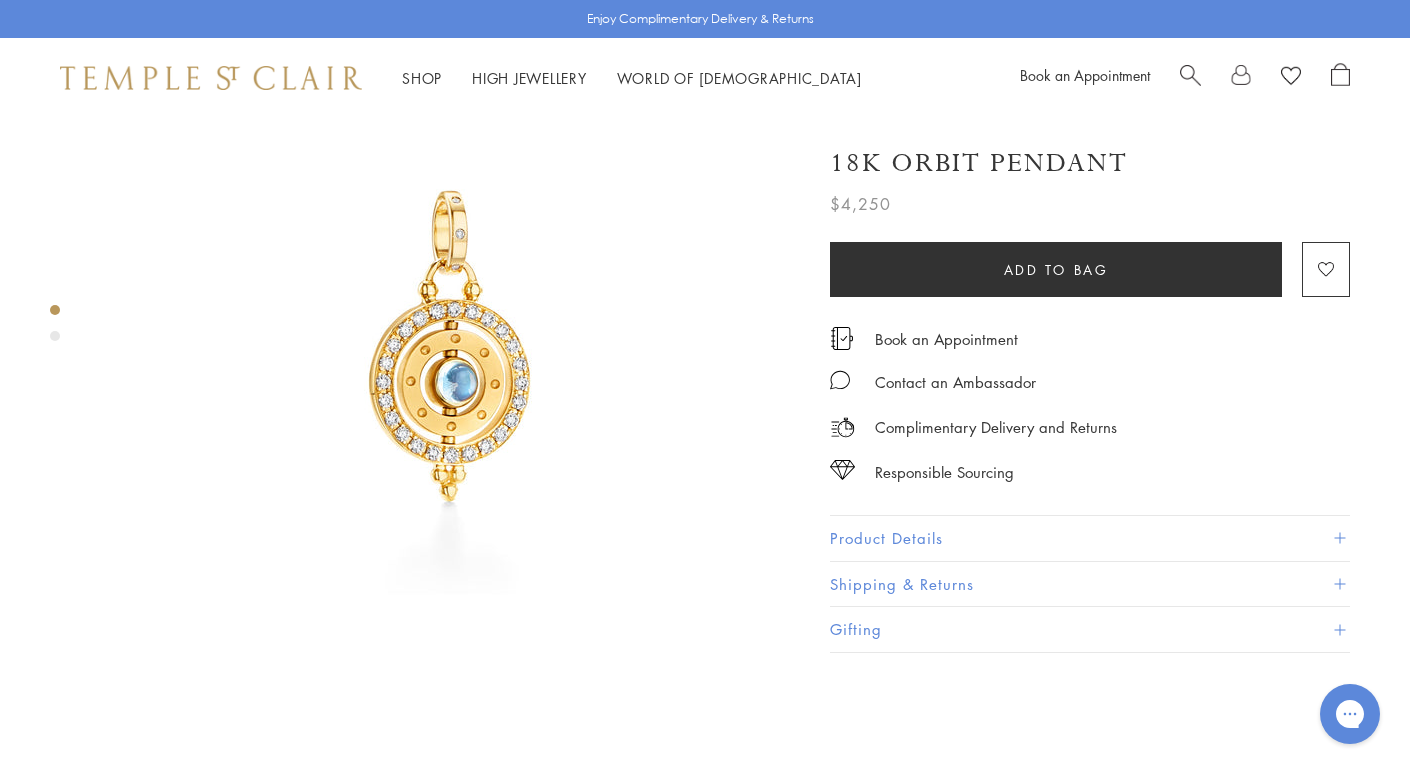 click on "Product Details" at bounding box center (1090, 538) 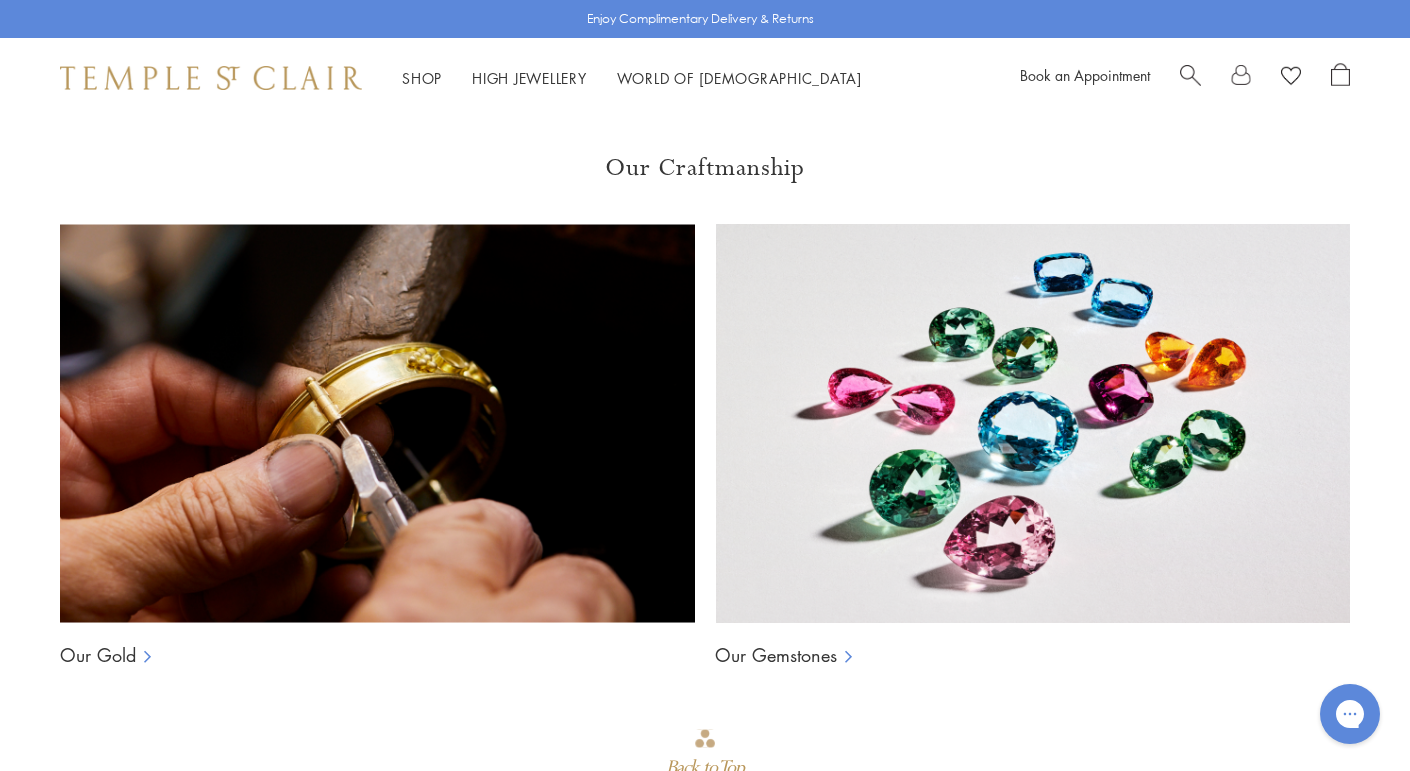scroll, scrollTop: 1976, scrollLeft: 0, axis: vertical 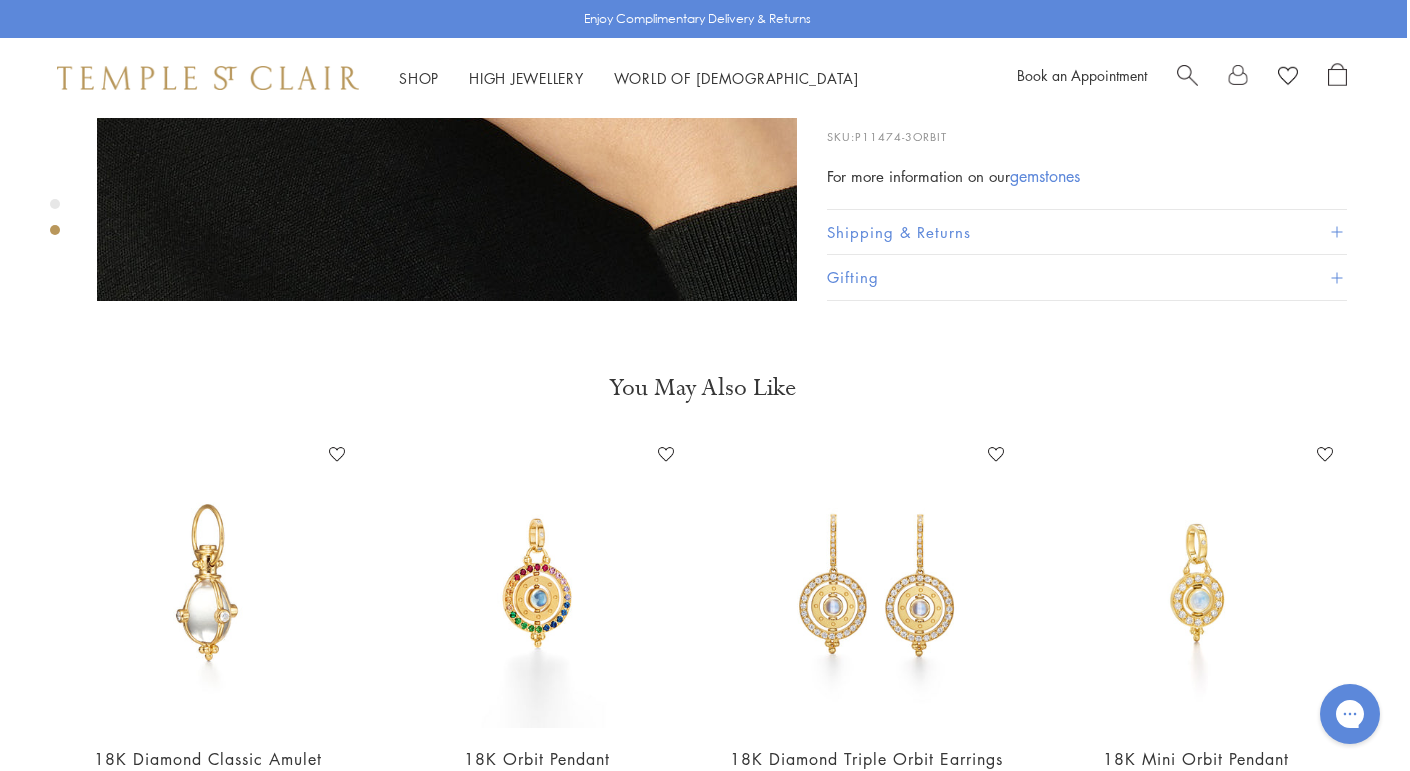 click at bounding box center [1197, 584] 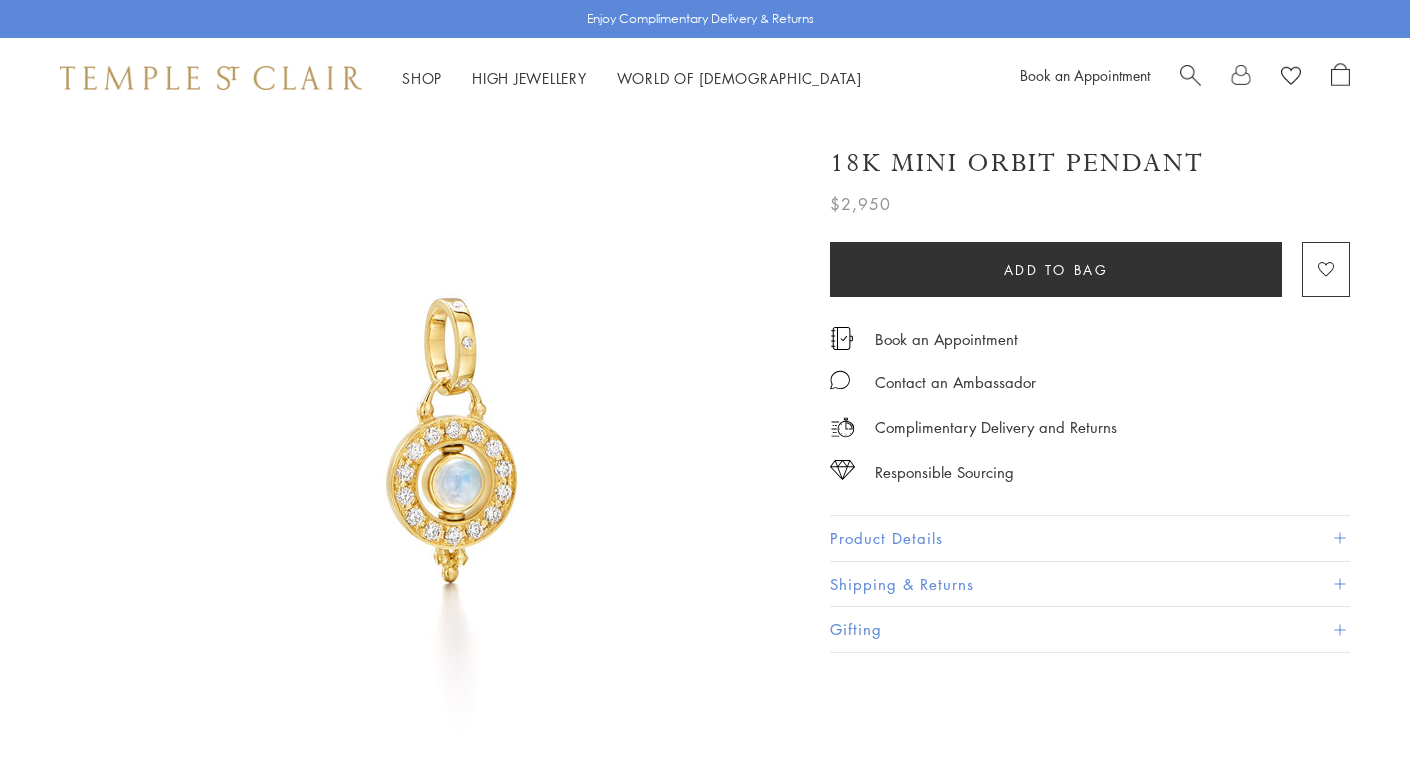 scroll, scrollTop: 0, scrollLeft: 0, axis: both 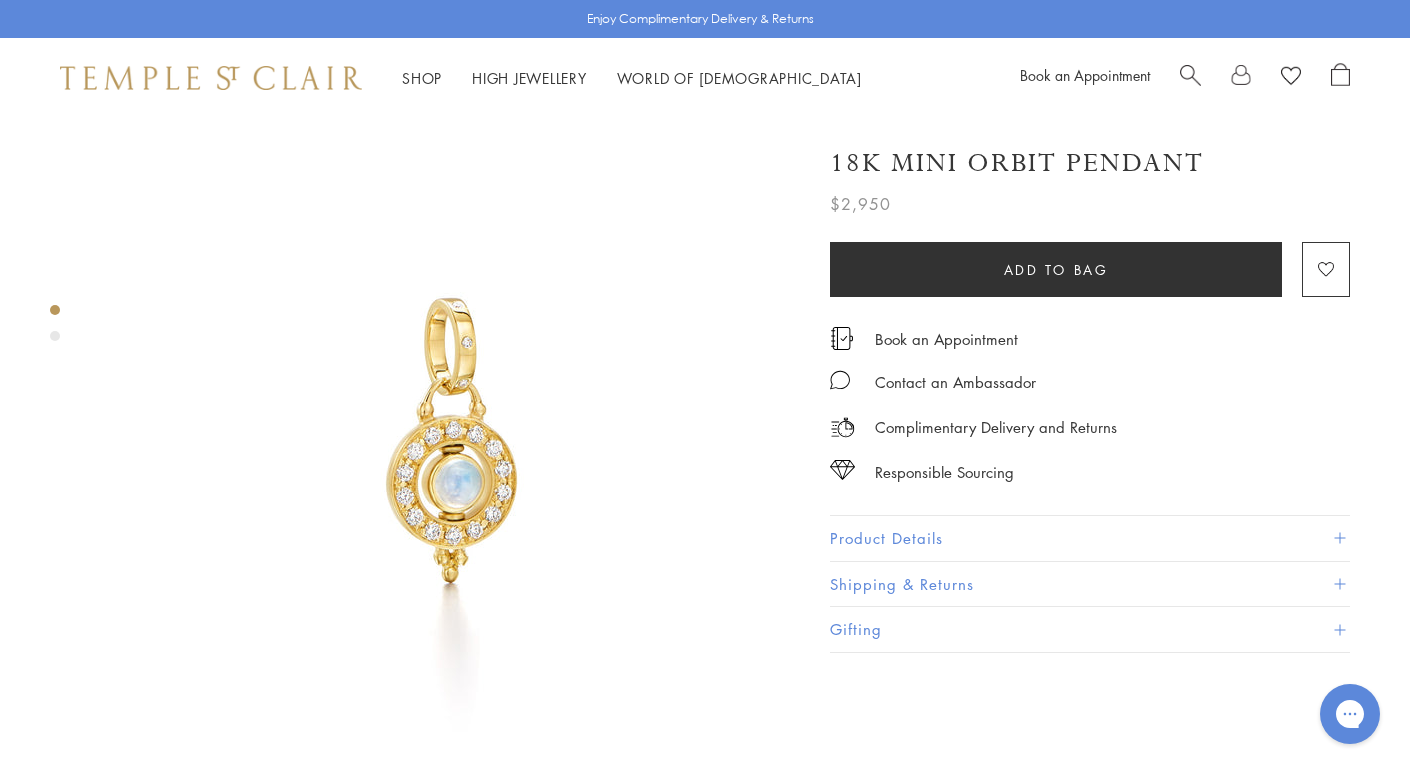 click on "Product Details" at bounding box center (1090, 538) 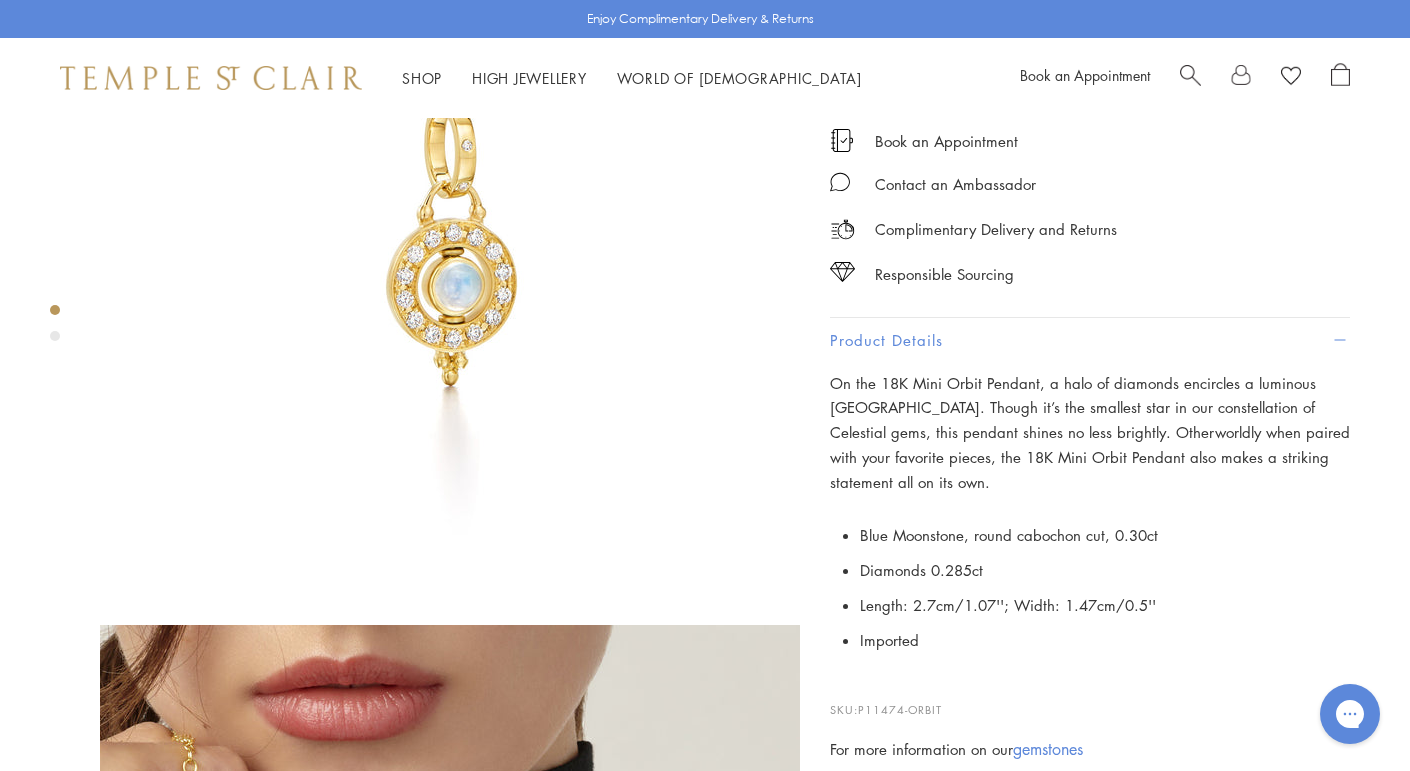 scroll, scrollTop: 225, scrollLeft: 0, axis: vertical 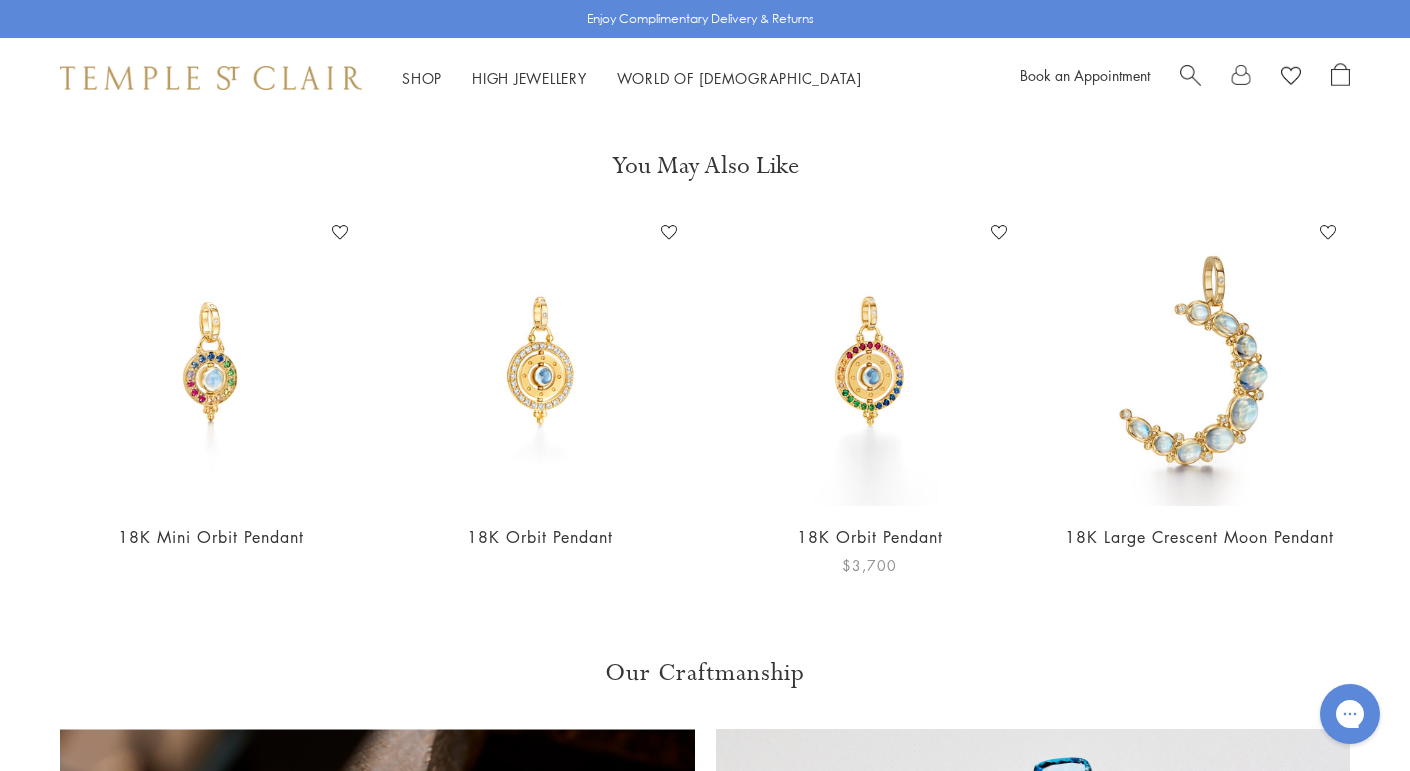 click at bounding box center [870, 362] 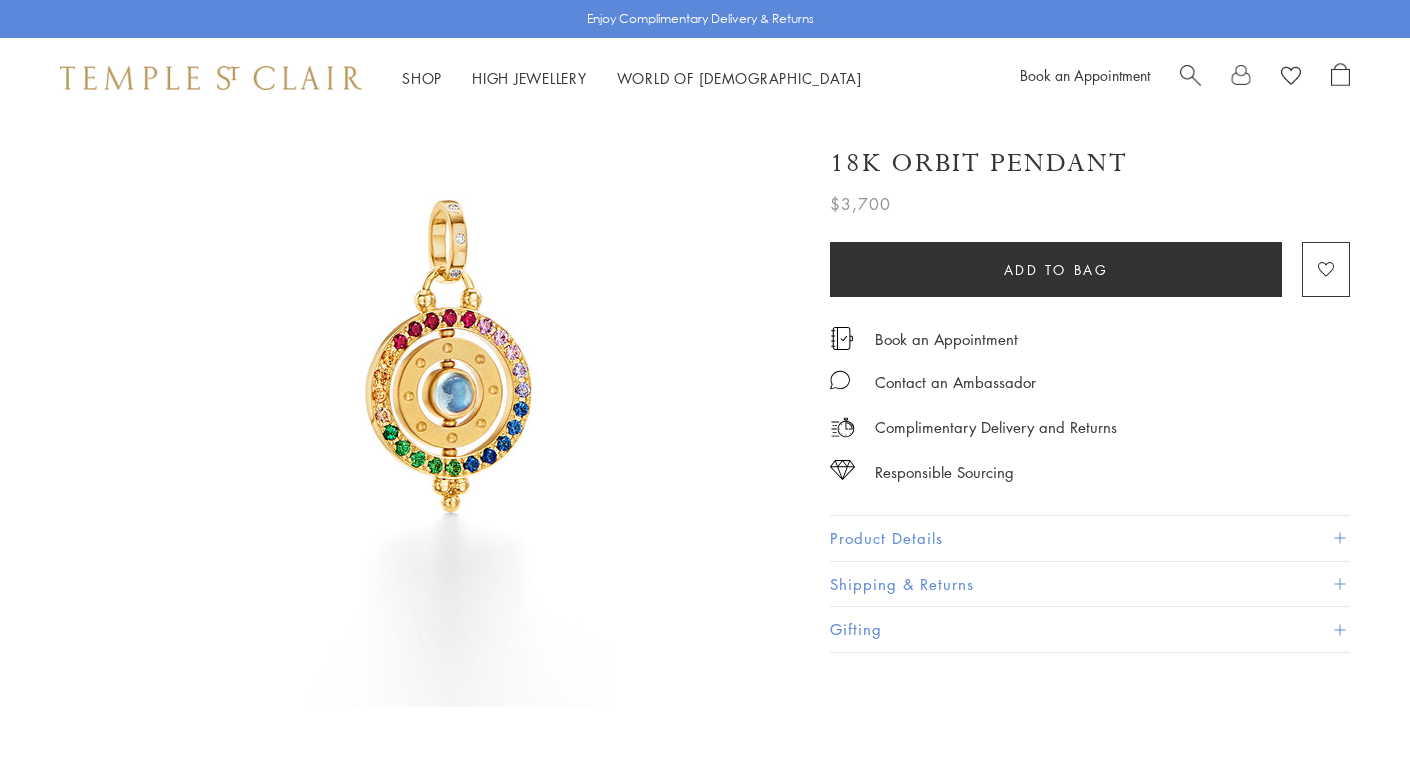 scroll, scrollTop: 130, scrollLeft: 0, axis: vertical 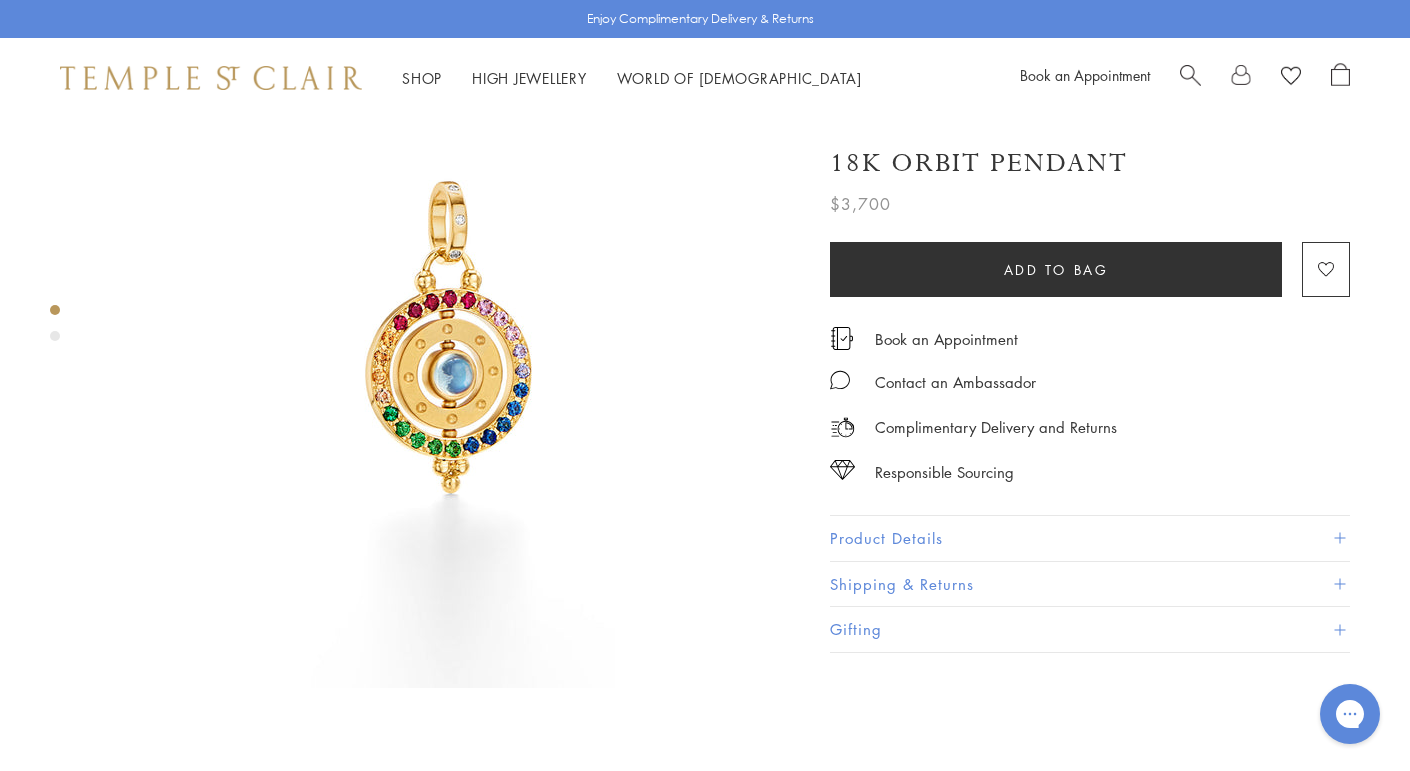 click on "Product Details" at bounding box center (1090, 538) 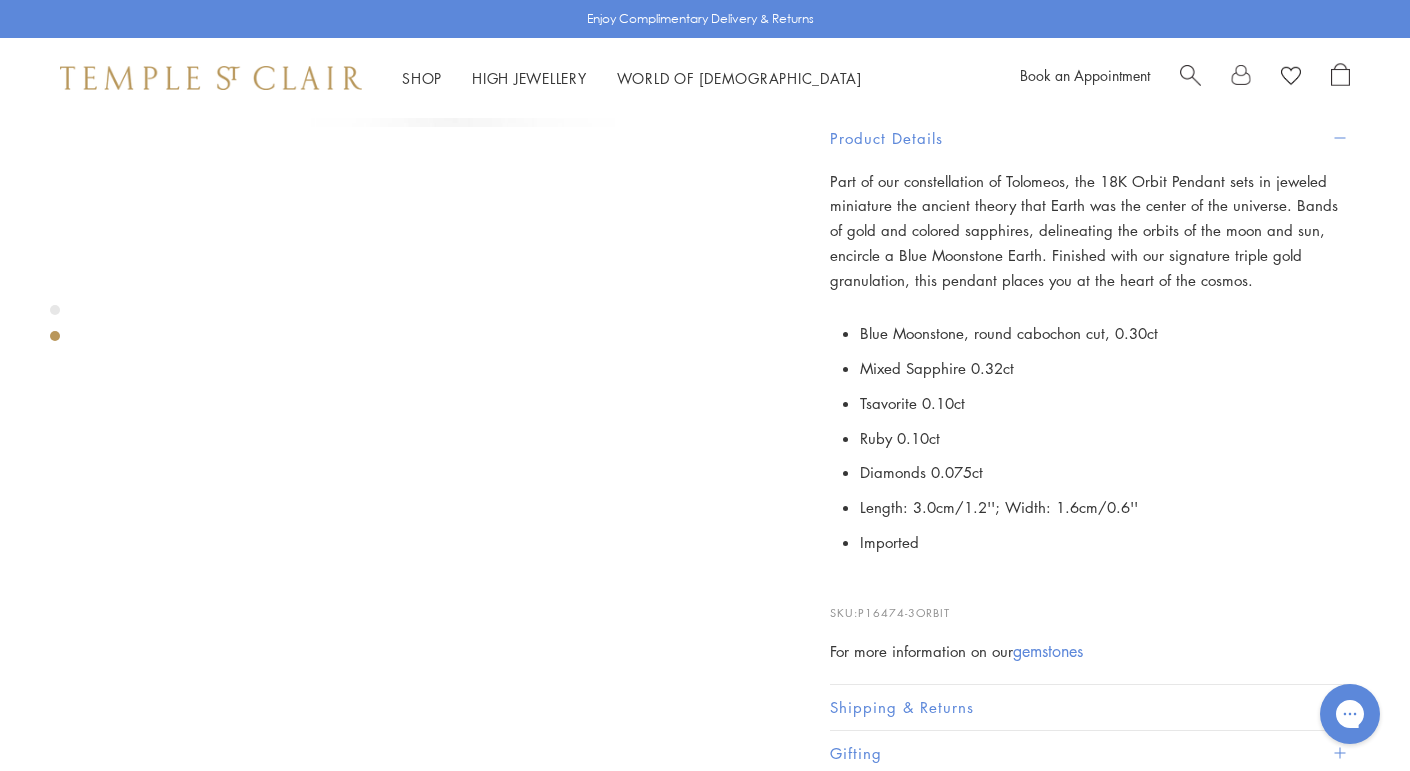 scroll, scrollTop: 693, scrollLeft: 0, axis: vertical 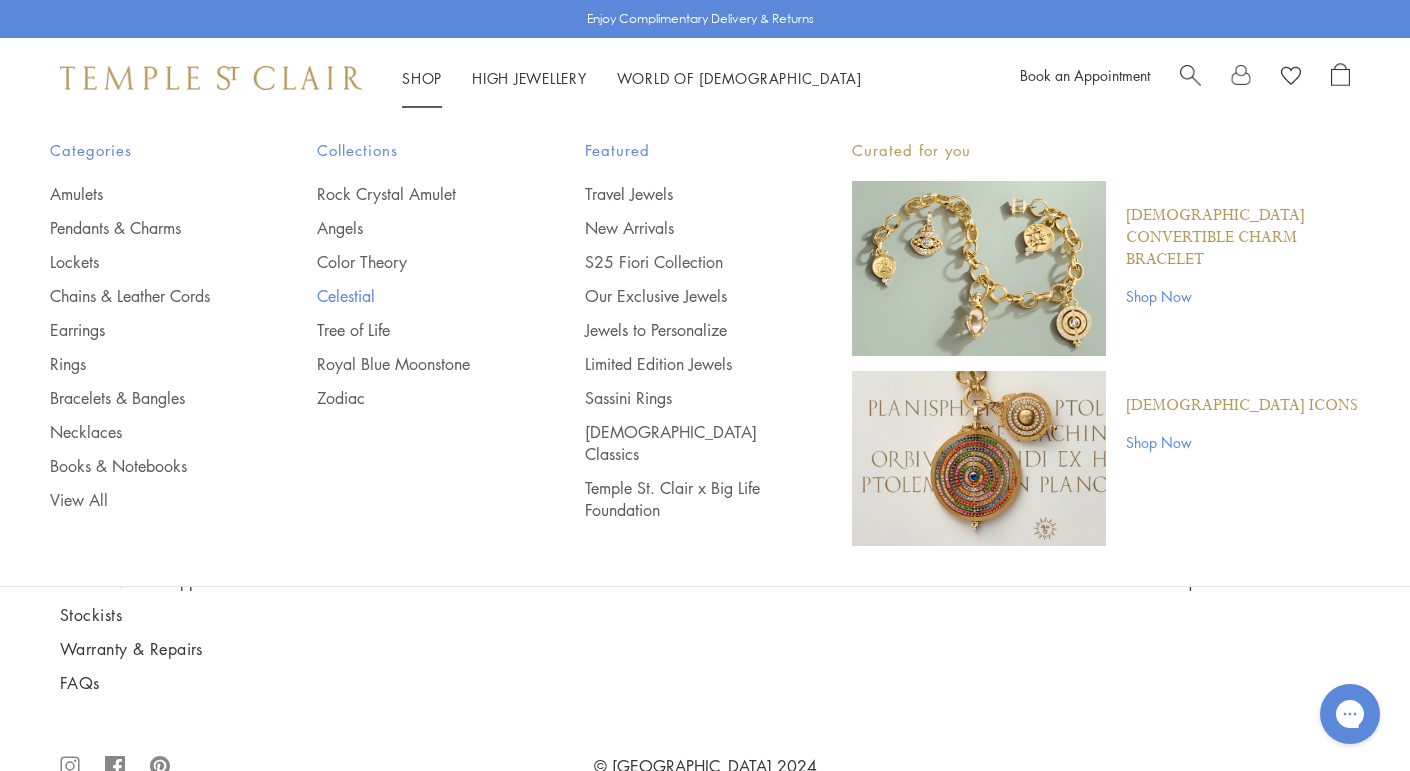 click on "Celestial" at bounding box center (410, 296) 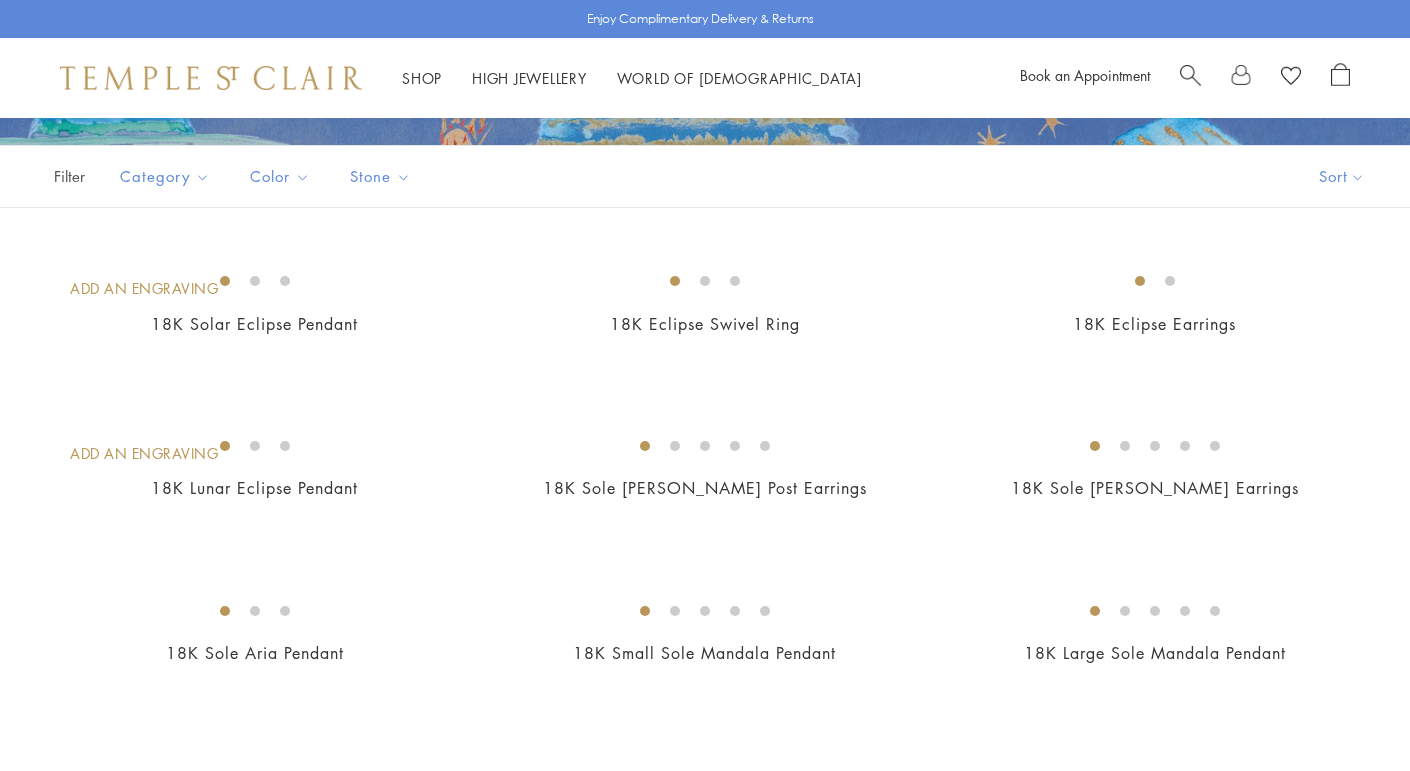 scroll, scrollTop: 400, scrollLeft: 0, axis: vertical 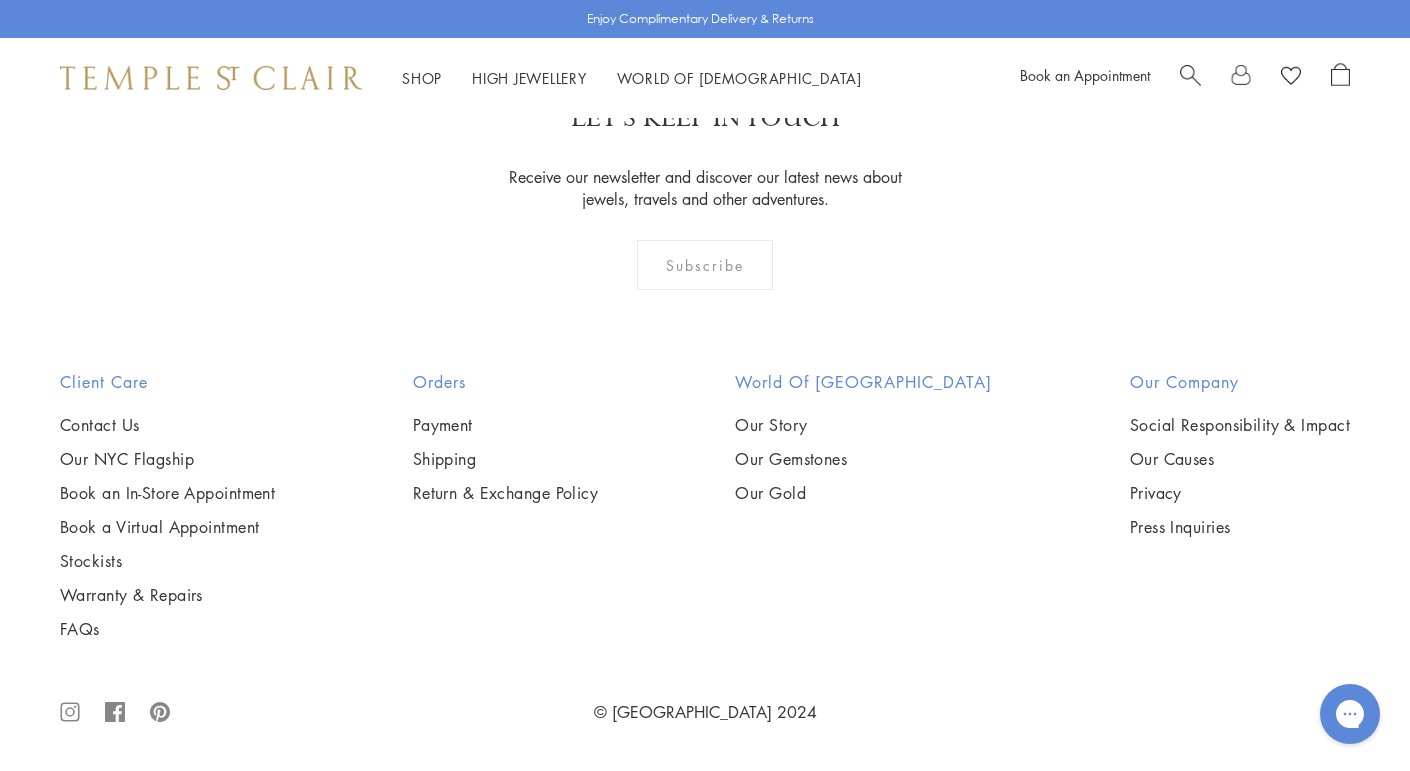 click on "2" at bounding box center (673, -59) 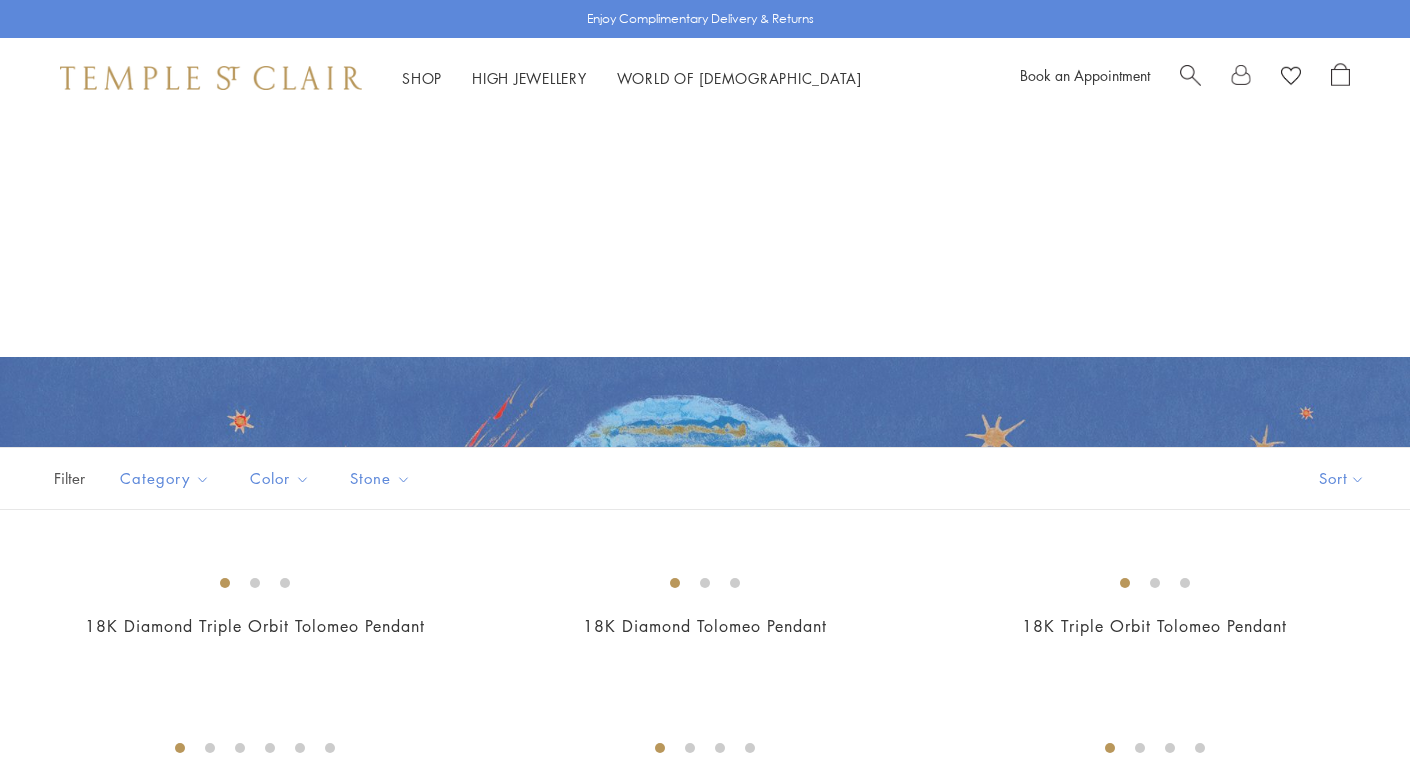 scroll, scrollTop: 538, scrollLeft: 0, axis: vertical 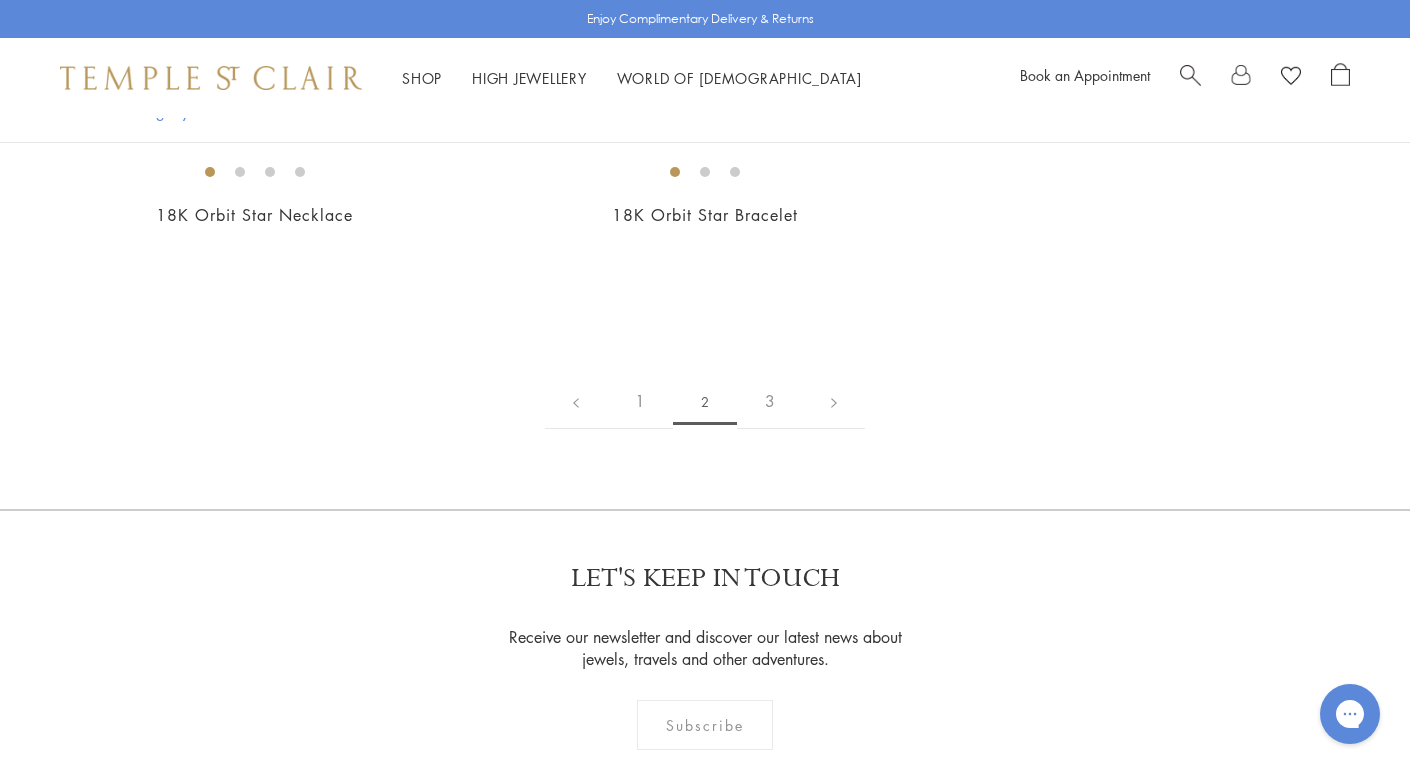 click at bounding box center (0, 0) 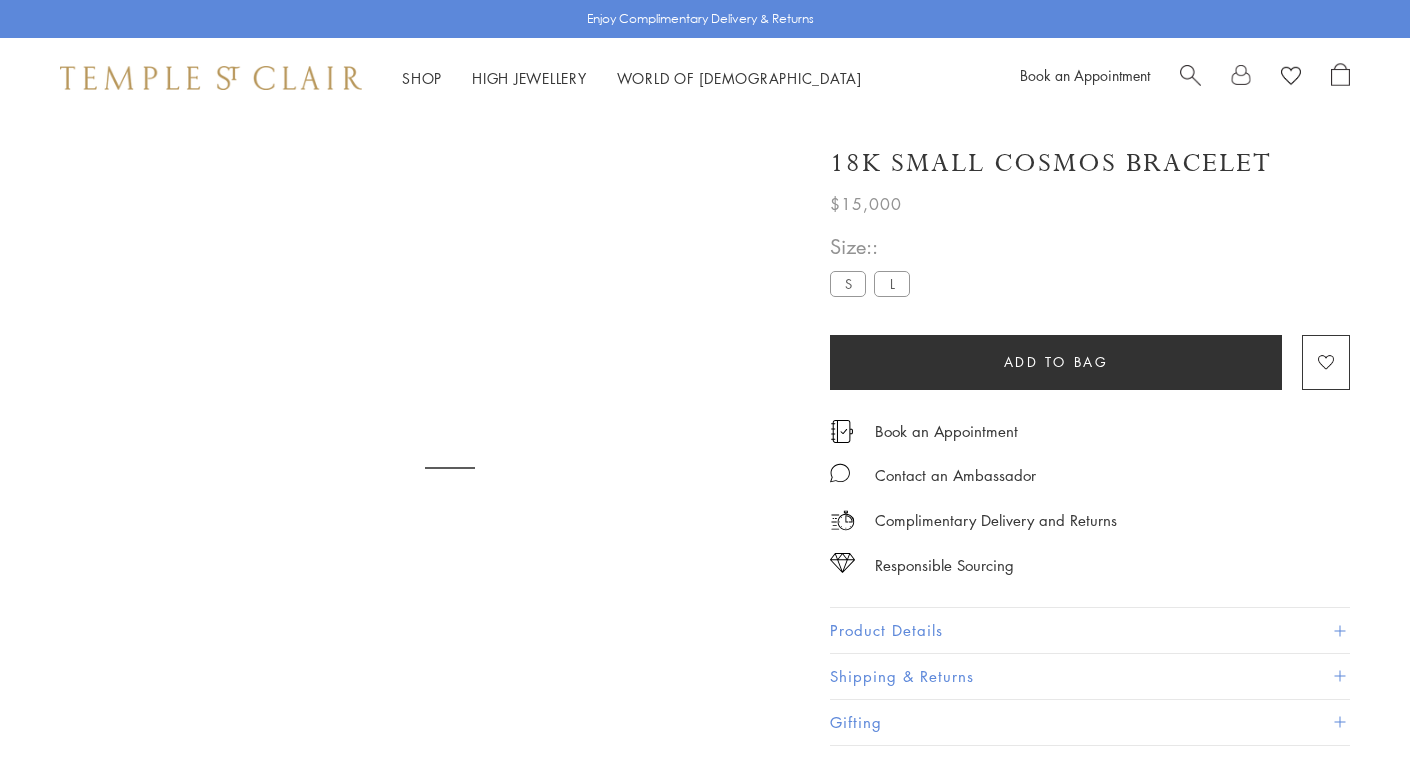 scroll, scrollTop: 0, scrollLeft: 0, axis: both 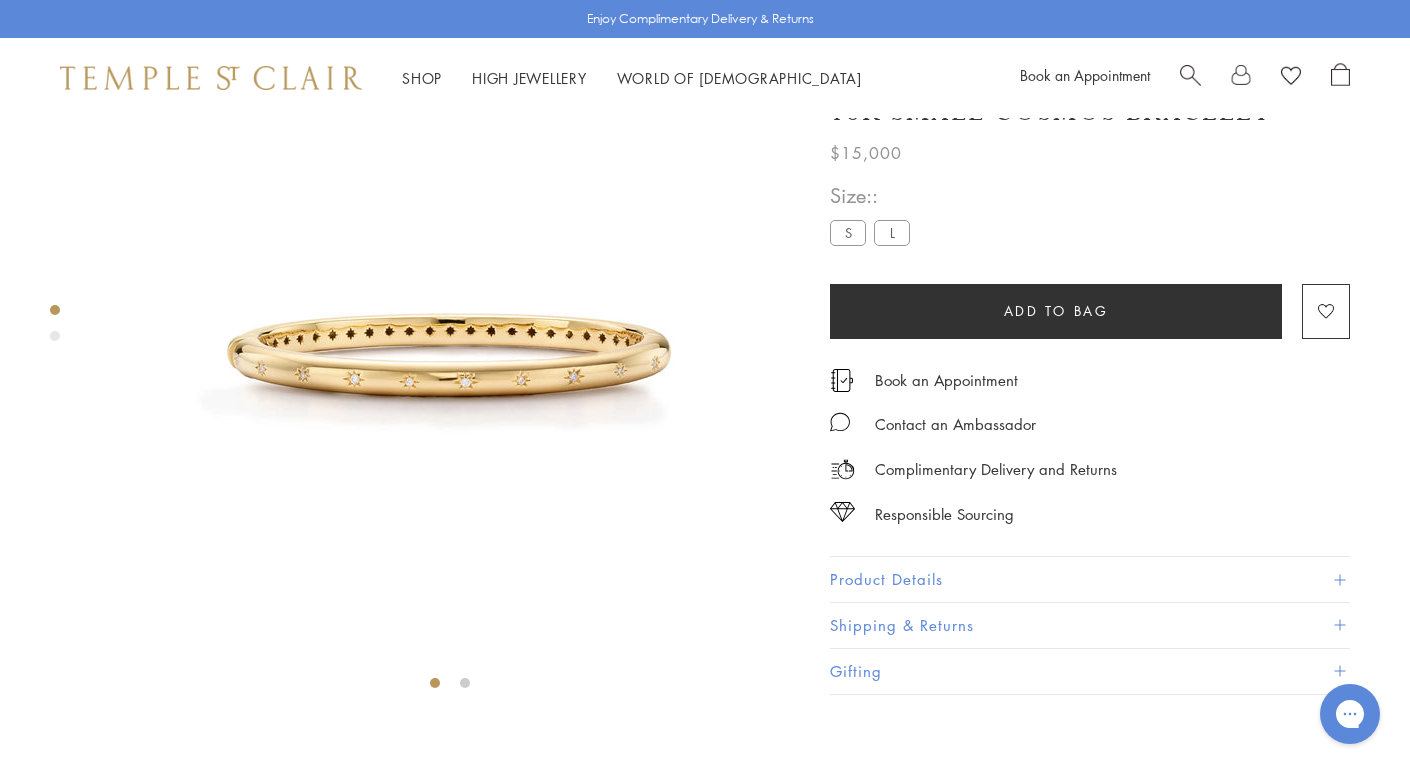 click at bounding box center [450, 350] 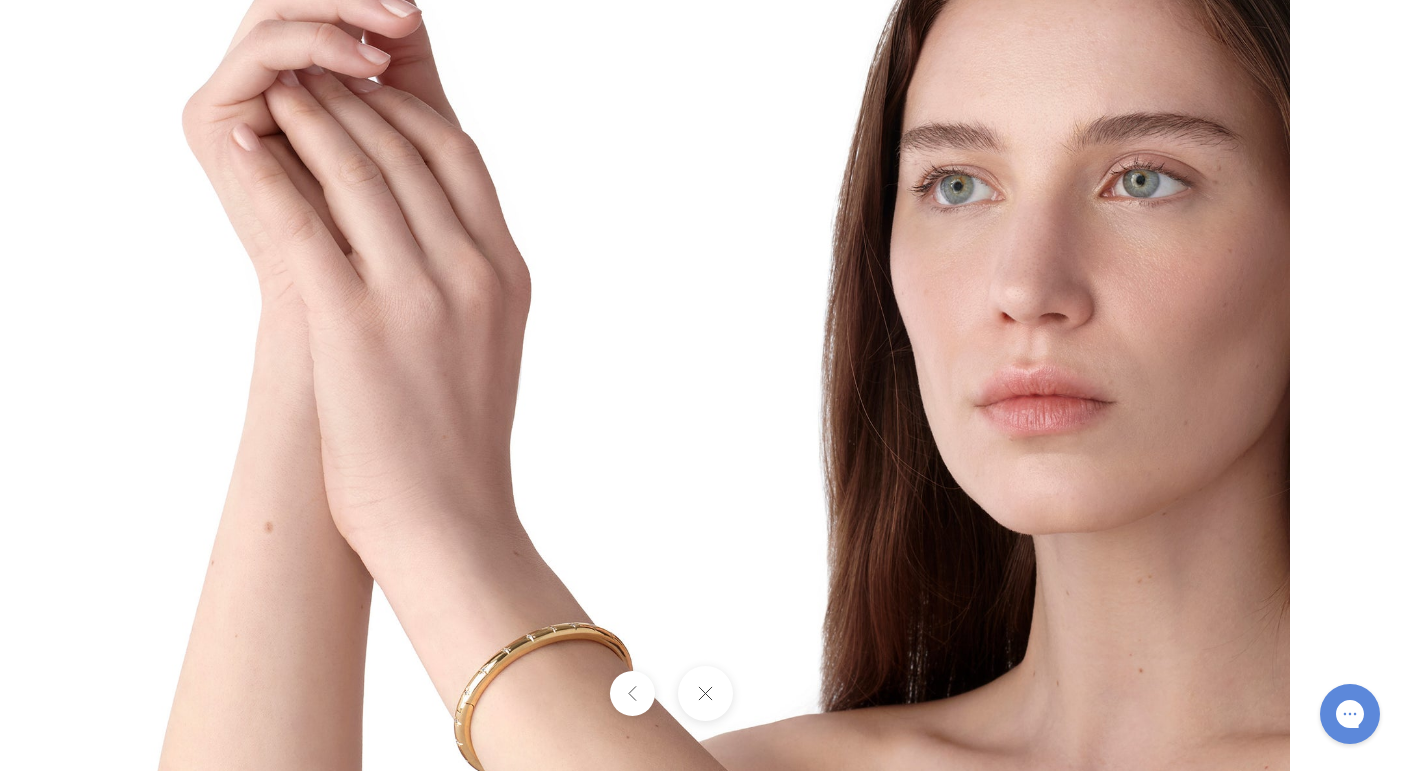 click at bounding box center (705, 693) 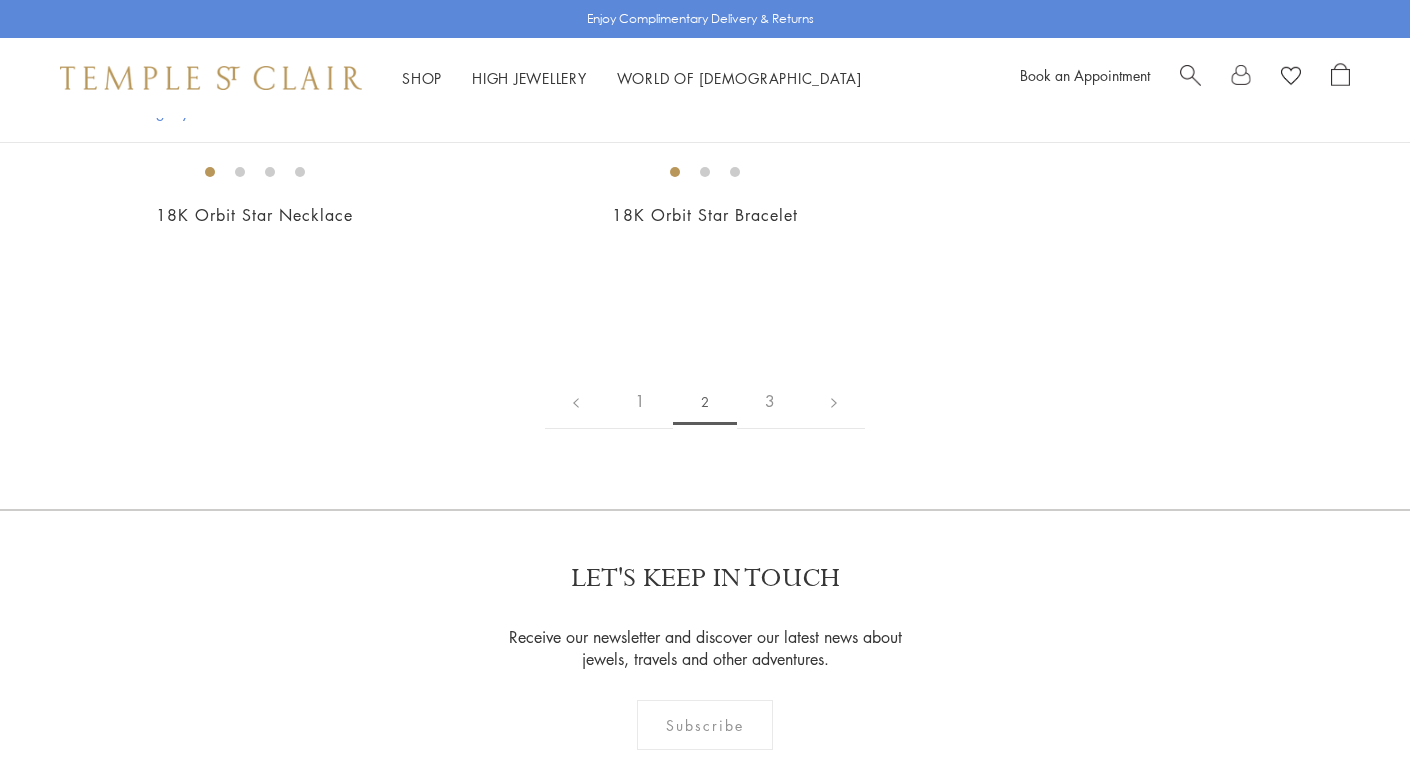 scroll, scrollTop: 3121, scrollLeft: 0, axis: vertical 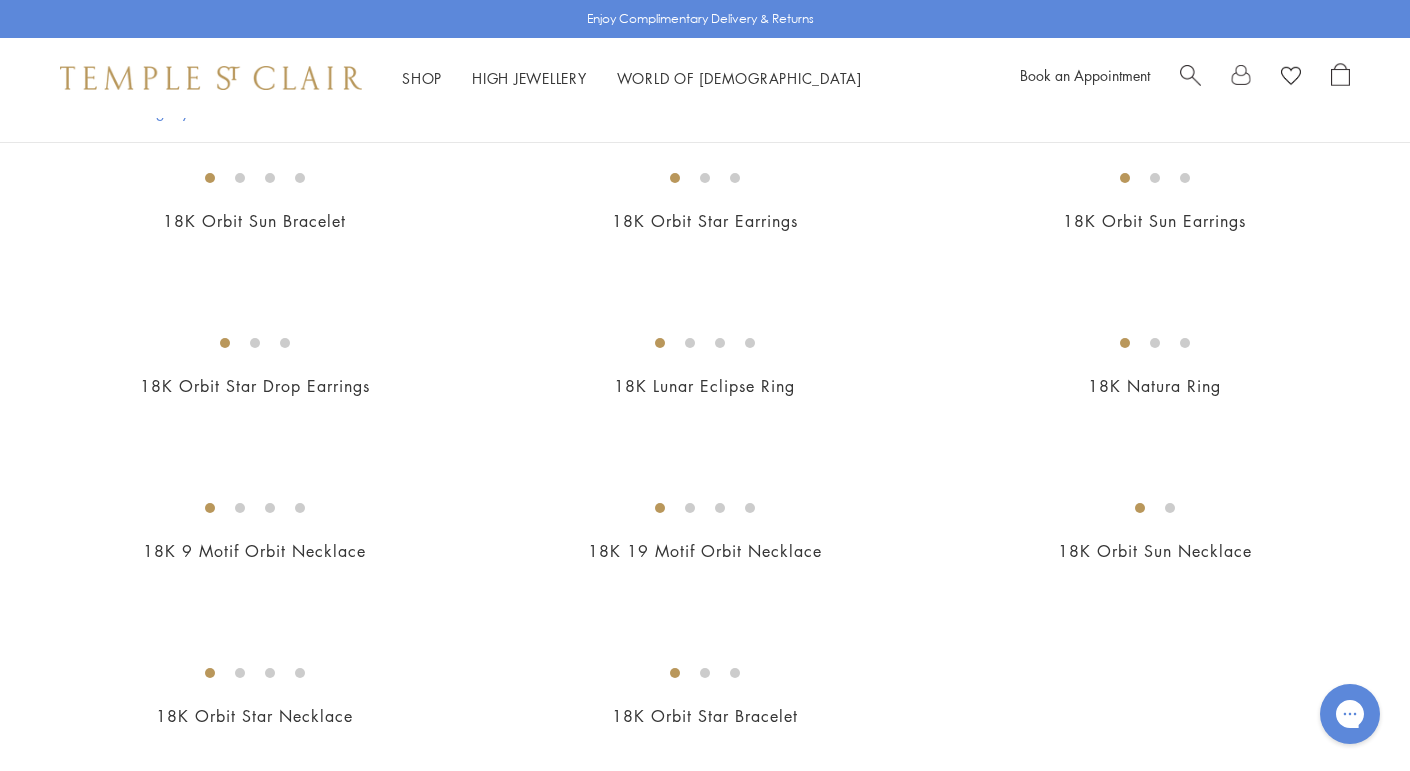click at bounding box center [0, 0] 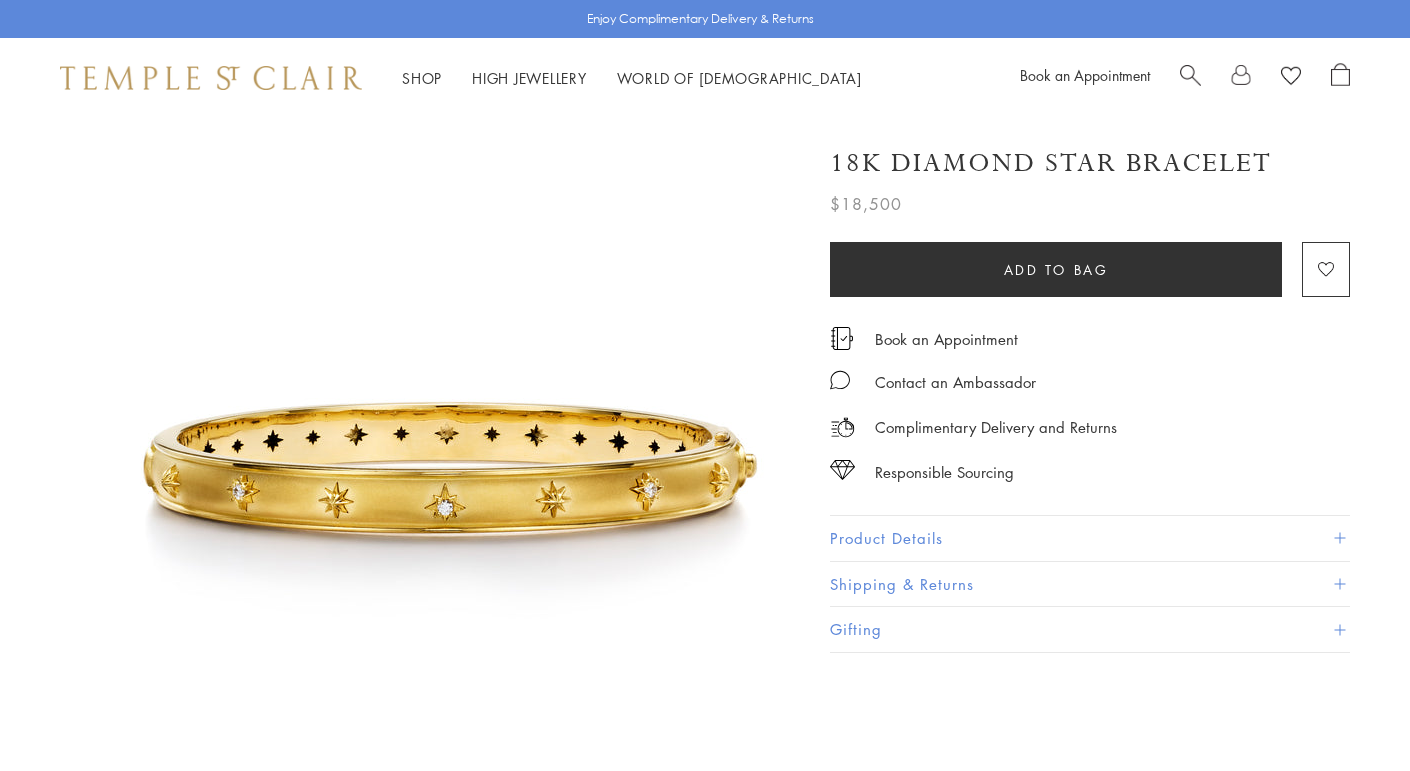 scroll, scrollTop: 0, scrollLeft: 0, axis: both 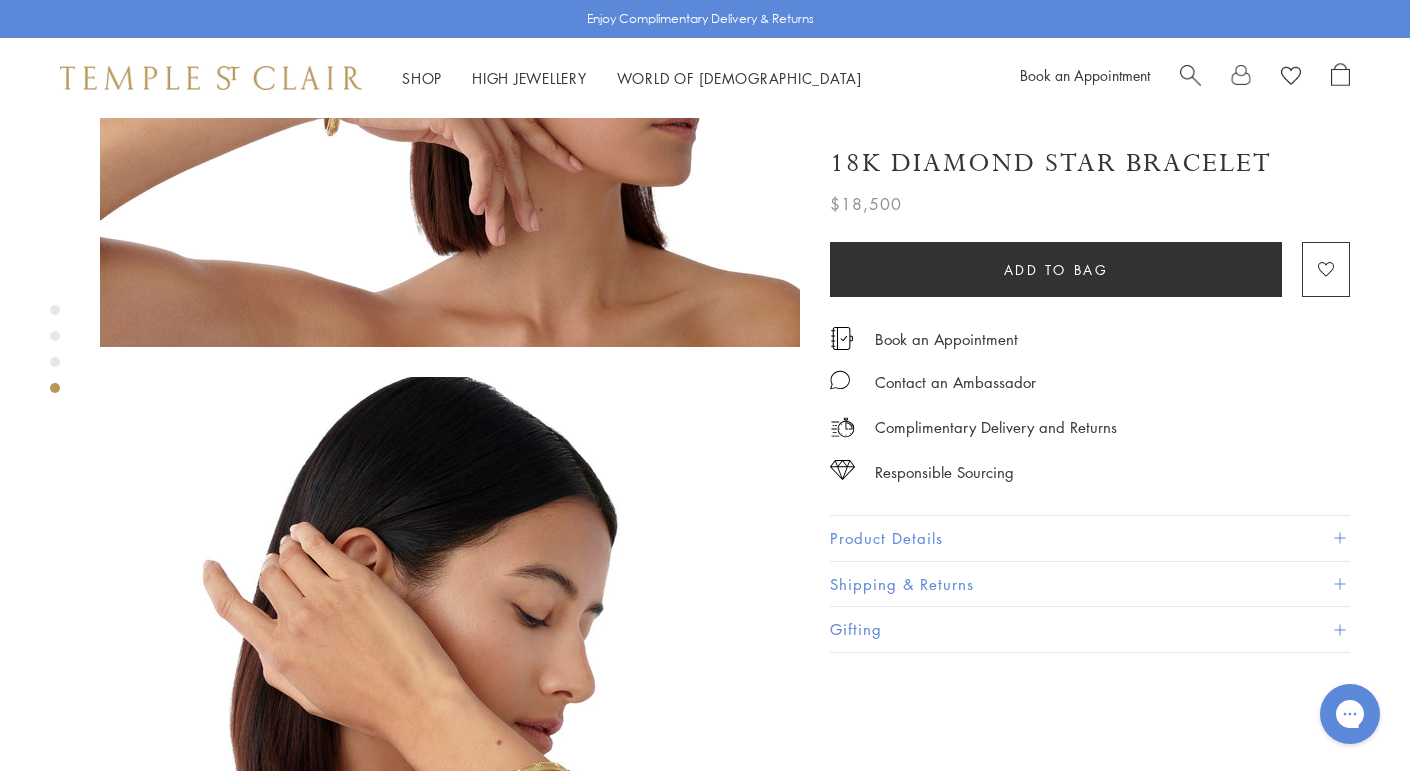 click on "Product Details" at bounding box center [1090, 538] 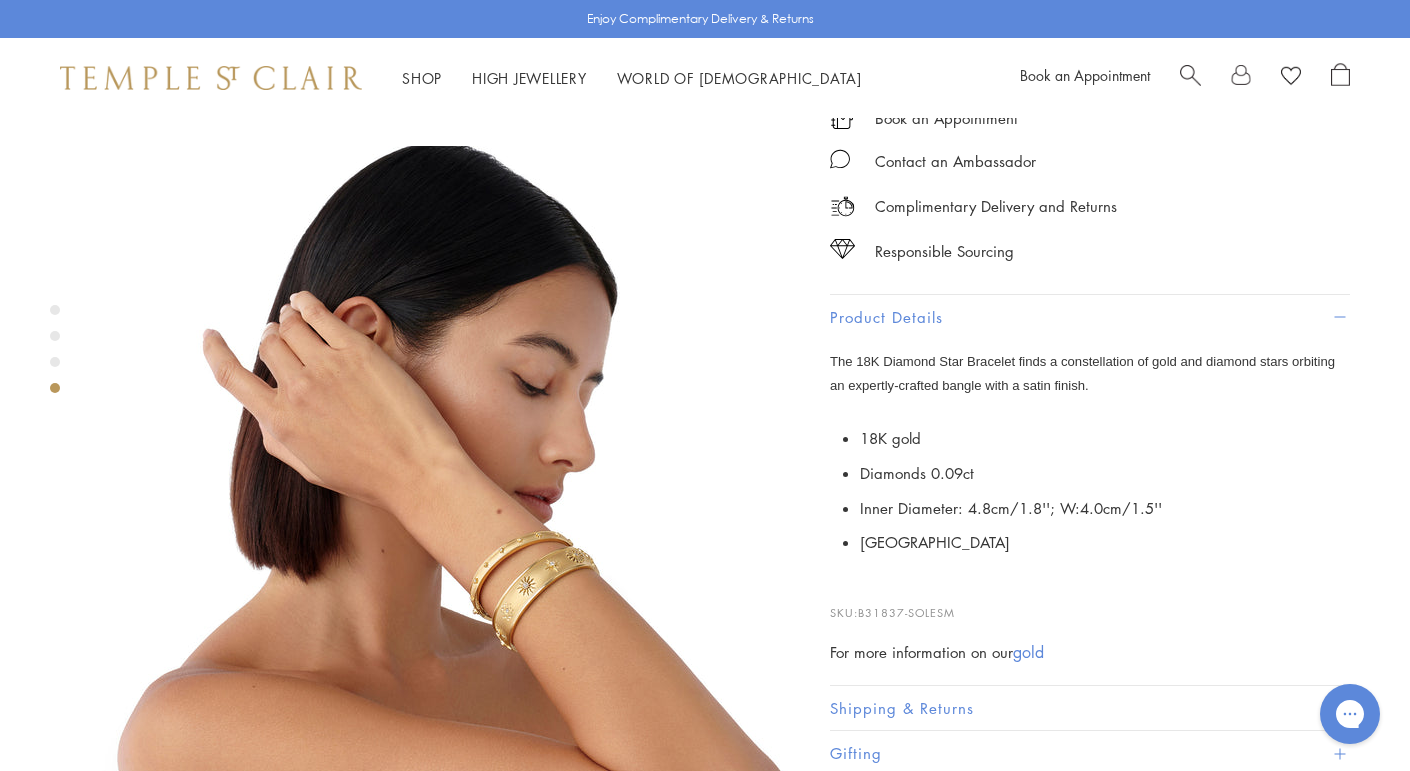 scroll, scrollTop: 1933, scrollLeft: 0, axis: vertical 